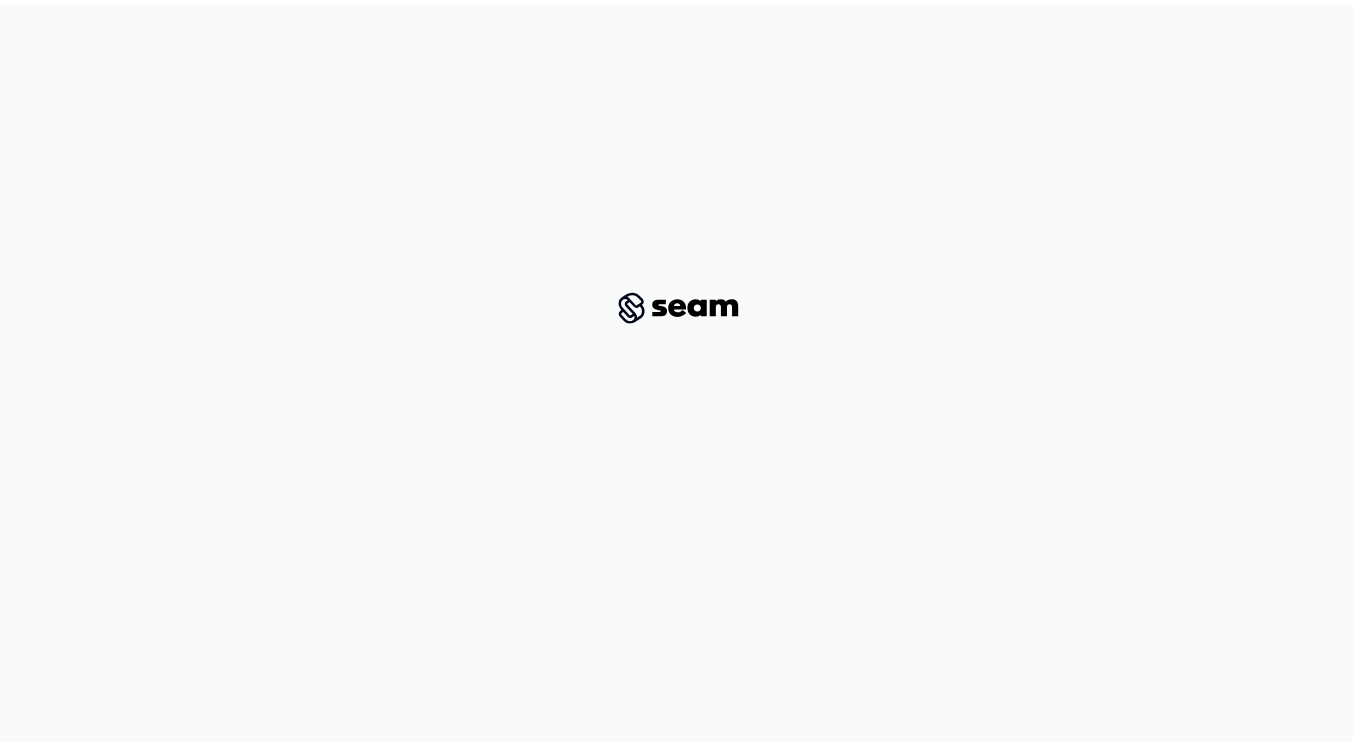 scroll, scrollTop: 0, scrollLeft: 0, axis: both 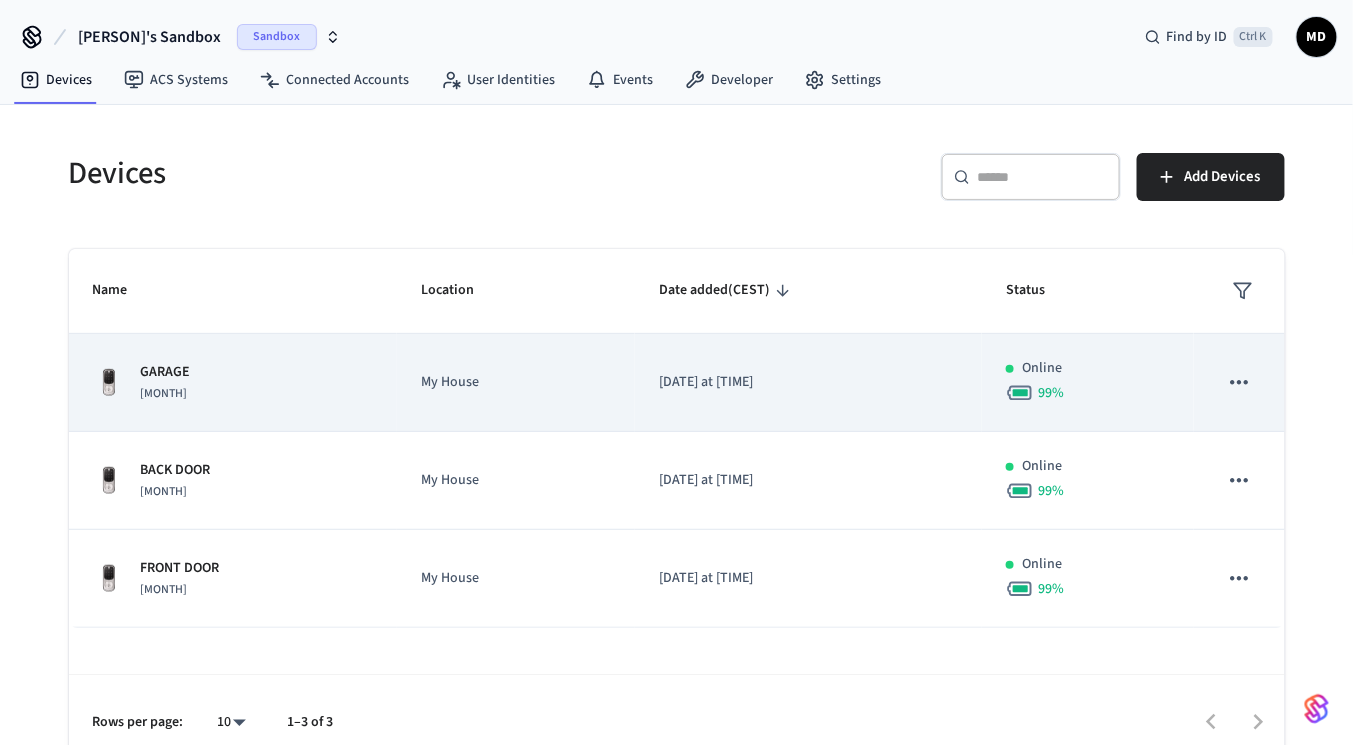 click 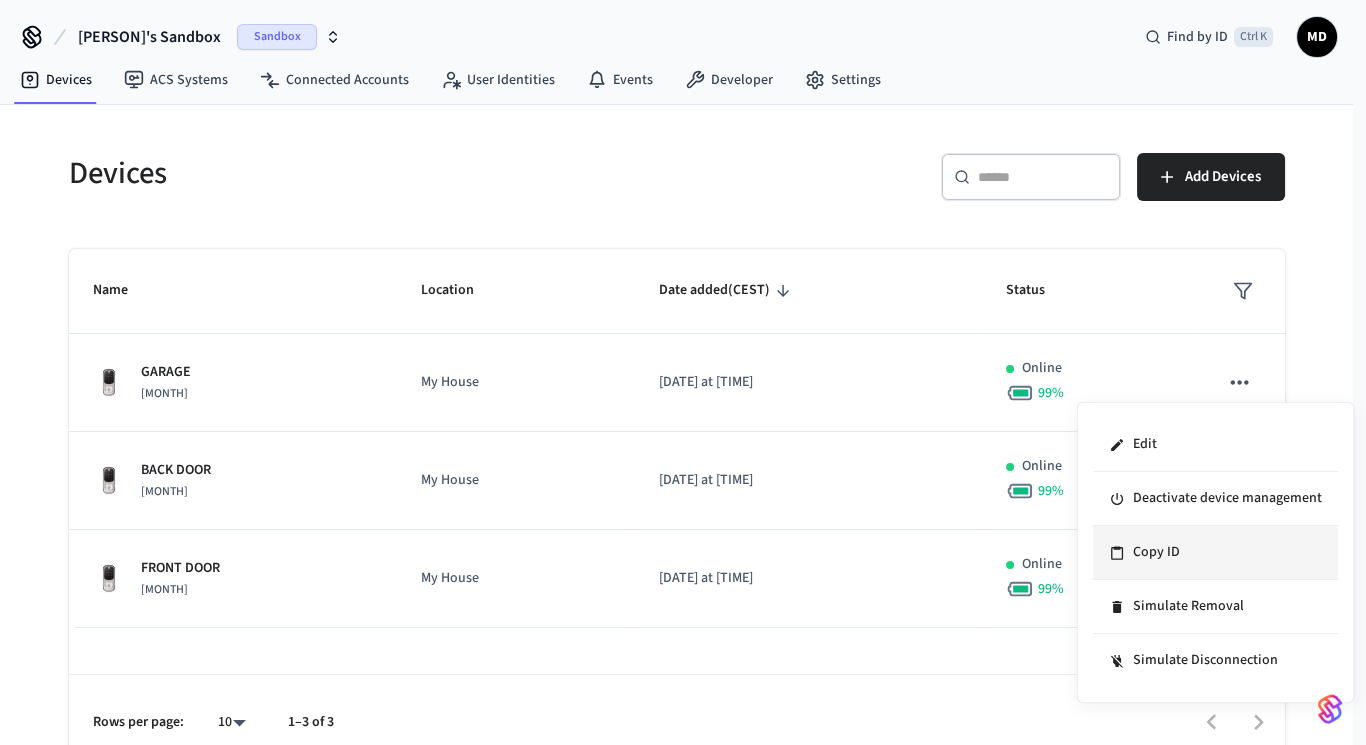click on "Copy ID" at bounding box center [1215, 553] 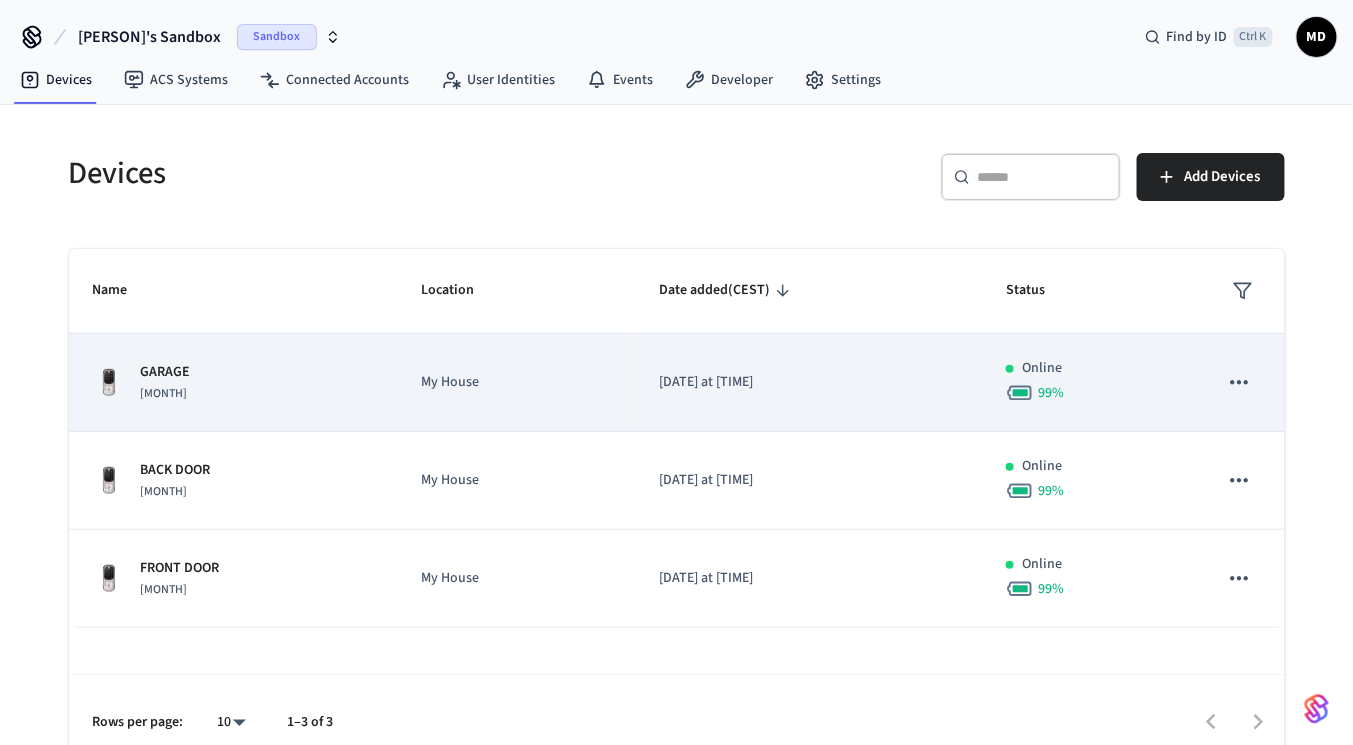 click 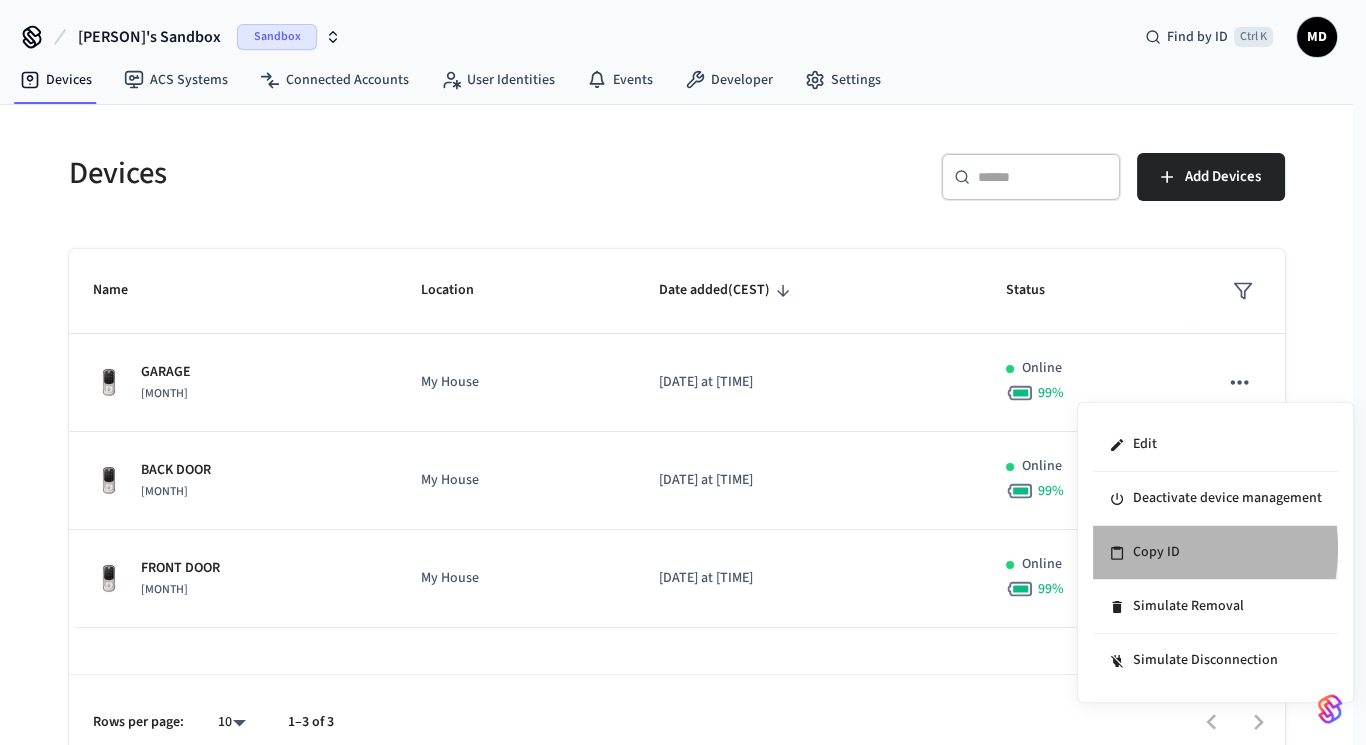 click on "Copy ID" at bounding box center (1215, 553) 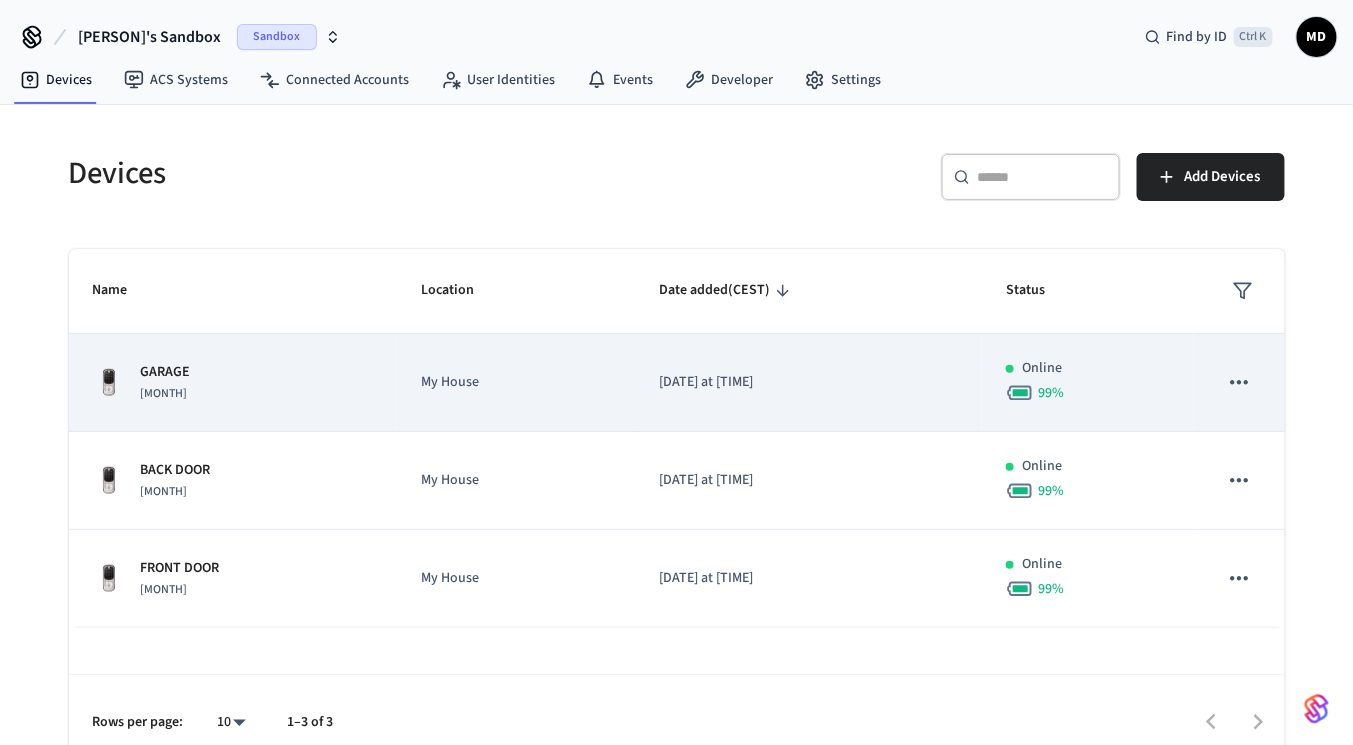 click 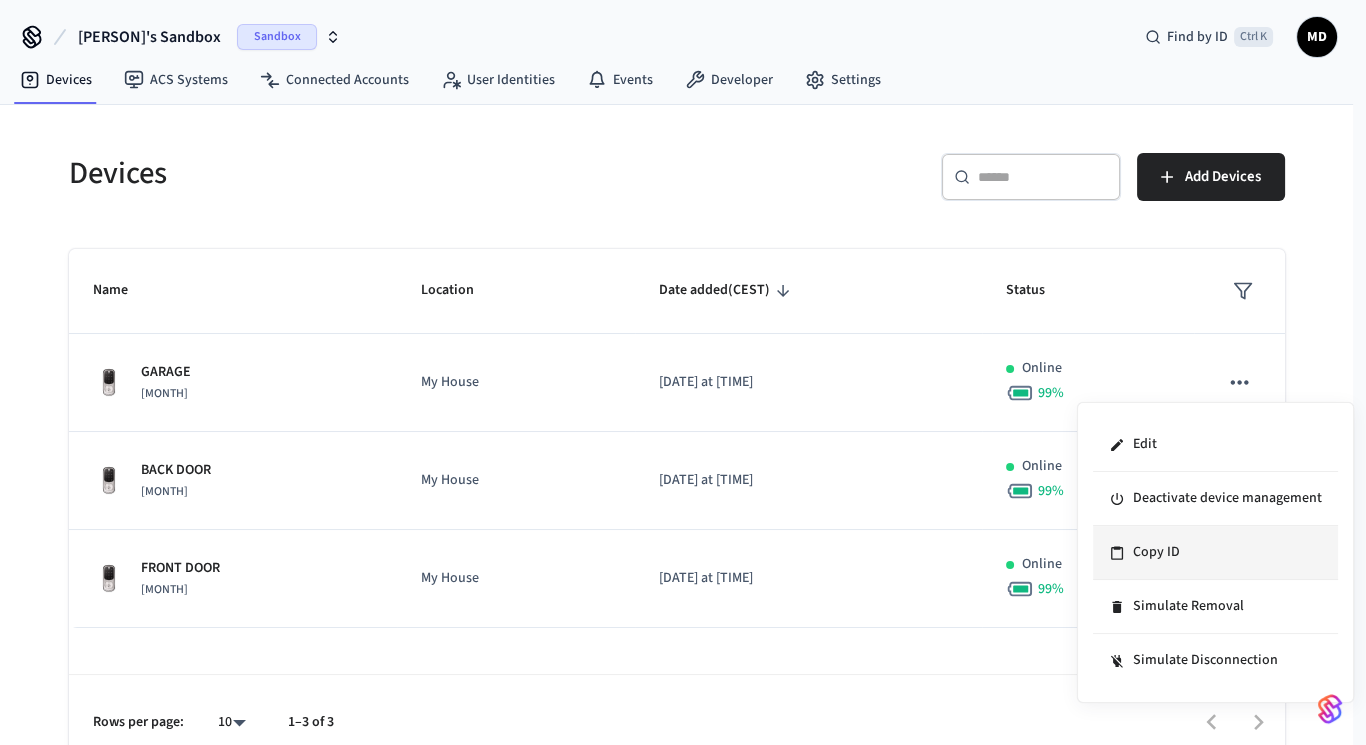 click on "Copy ID" at bounding box center (1215, 553) 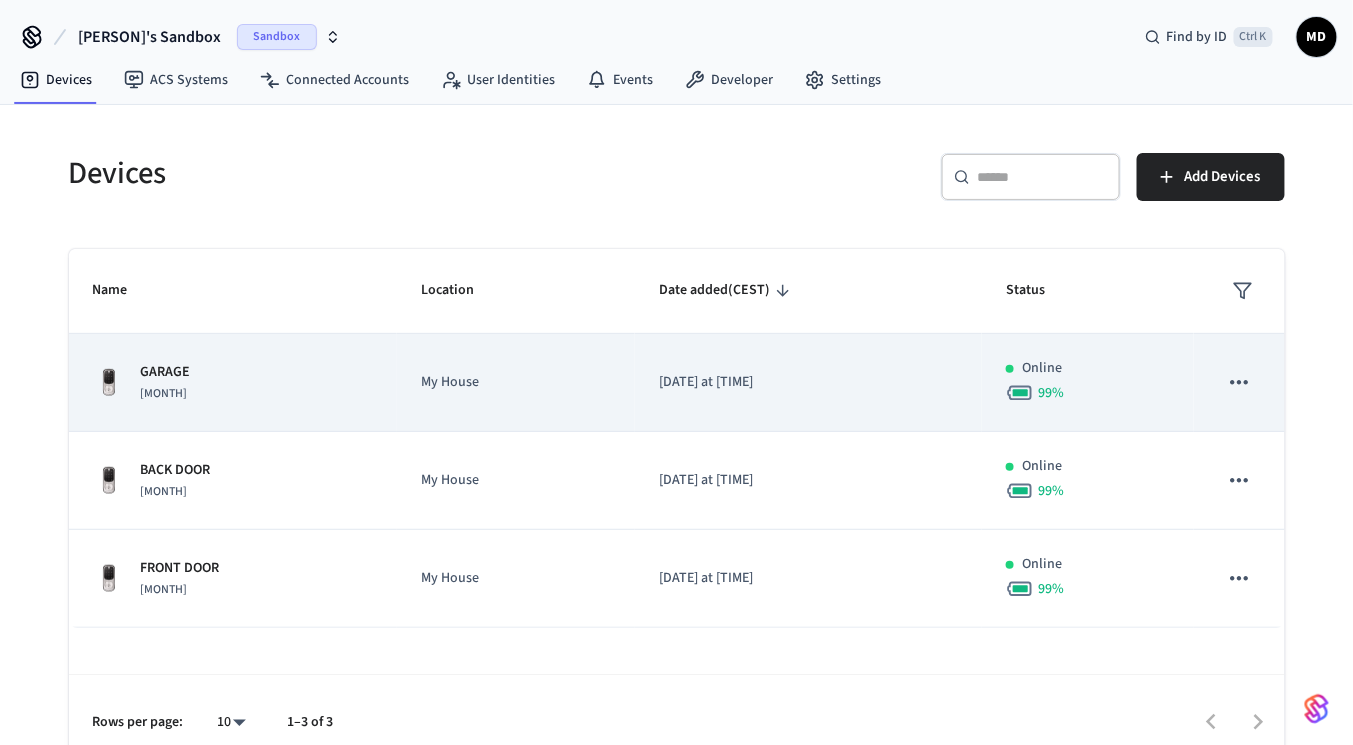 click 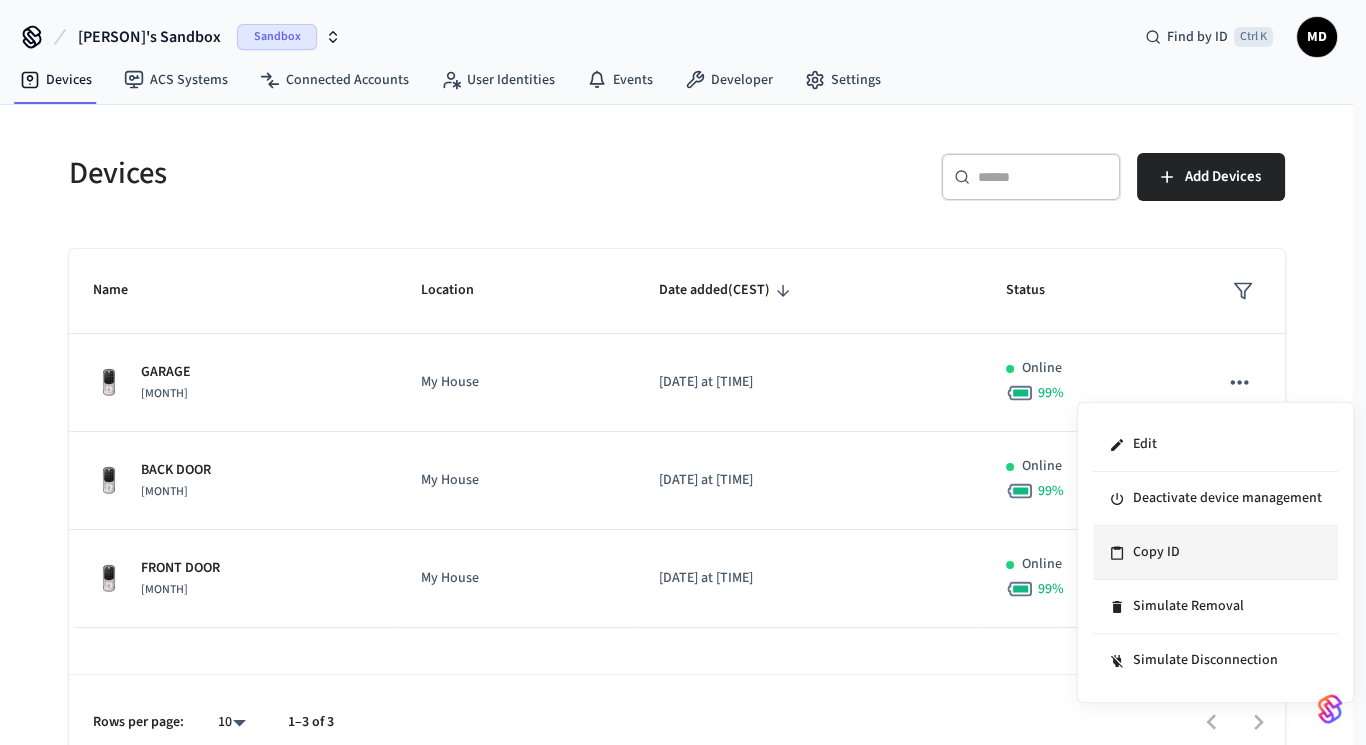 click on "Copy ID" at bounding box center (1215, 553) 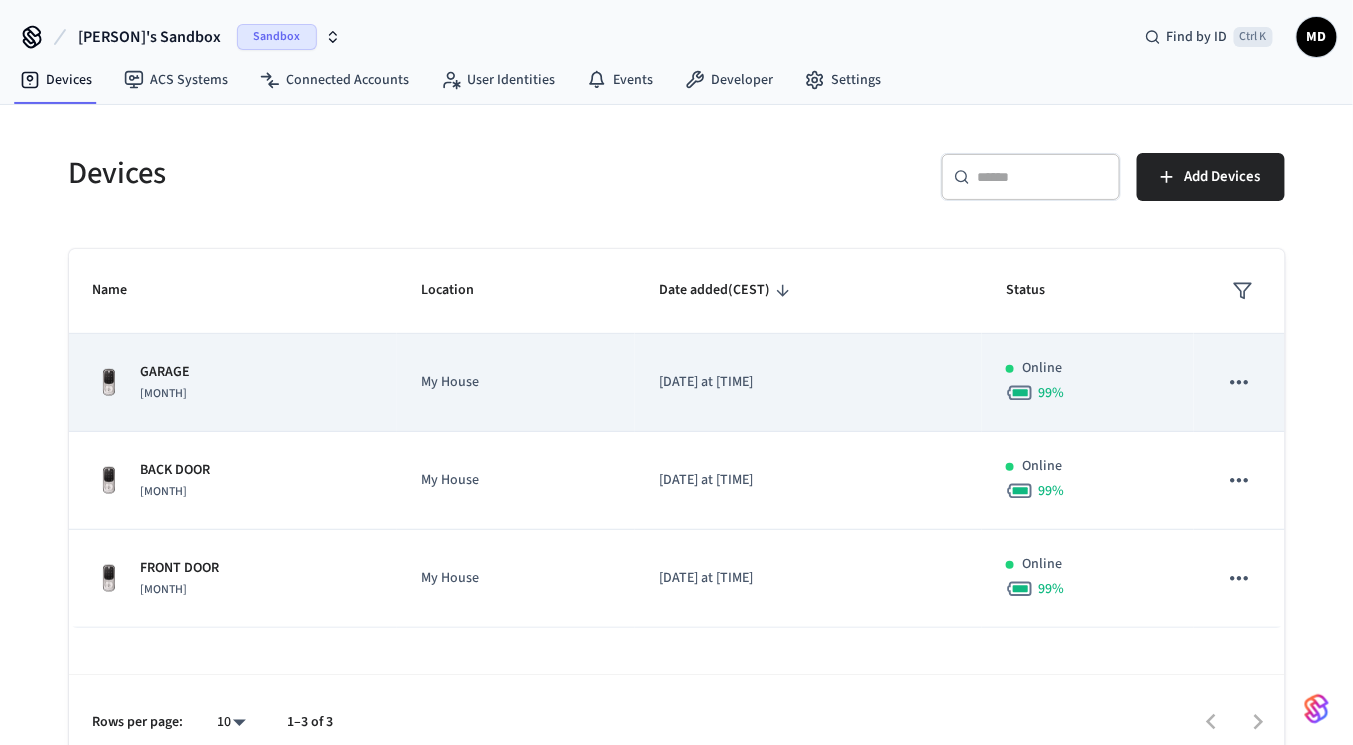 click 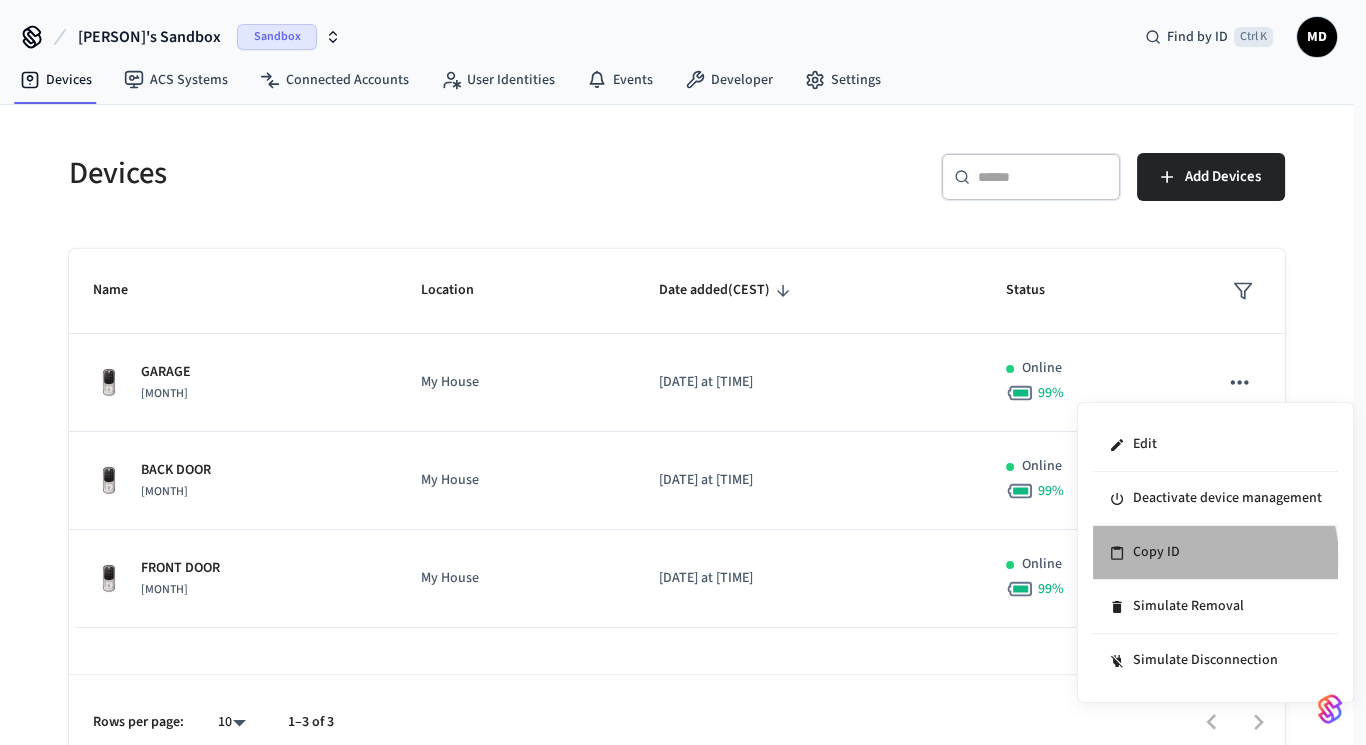 click on "Copy ID" at bounding box center (1215, 553) 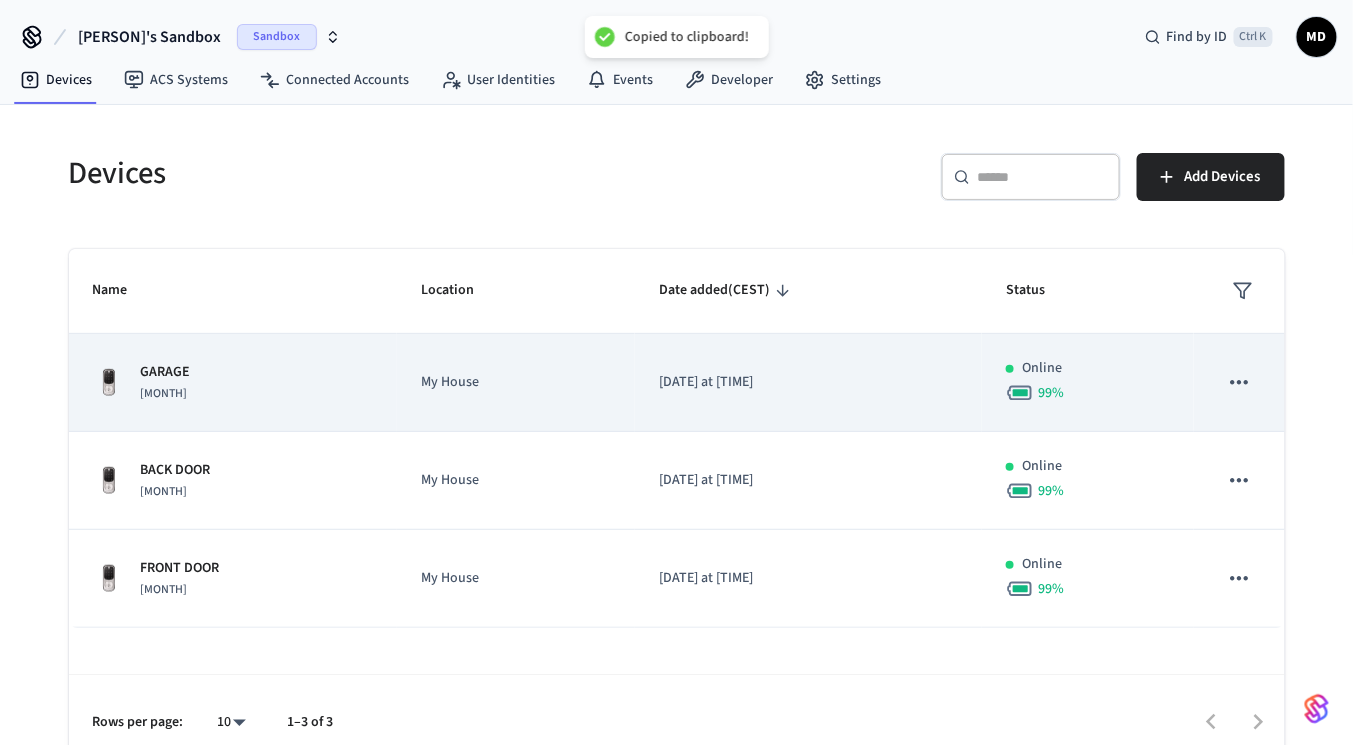click on "My House" at bounding box center [516, 383] 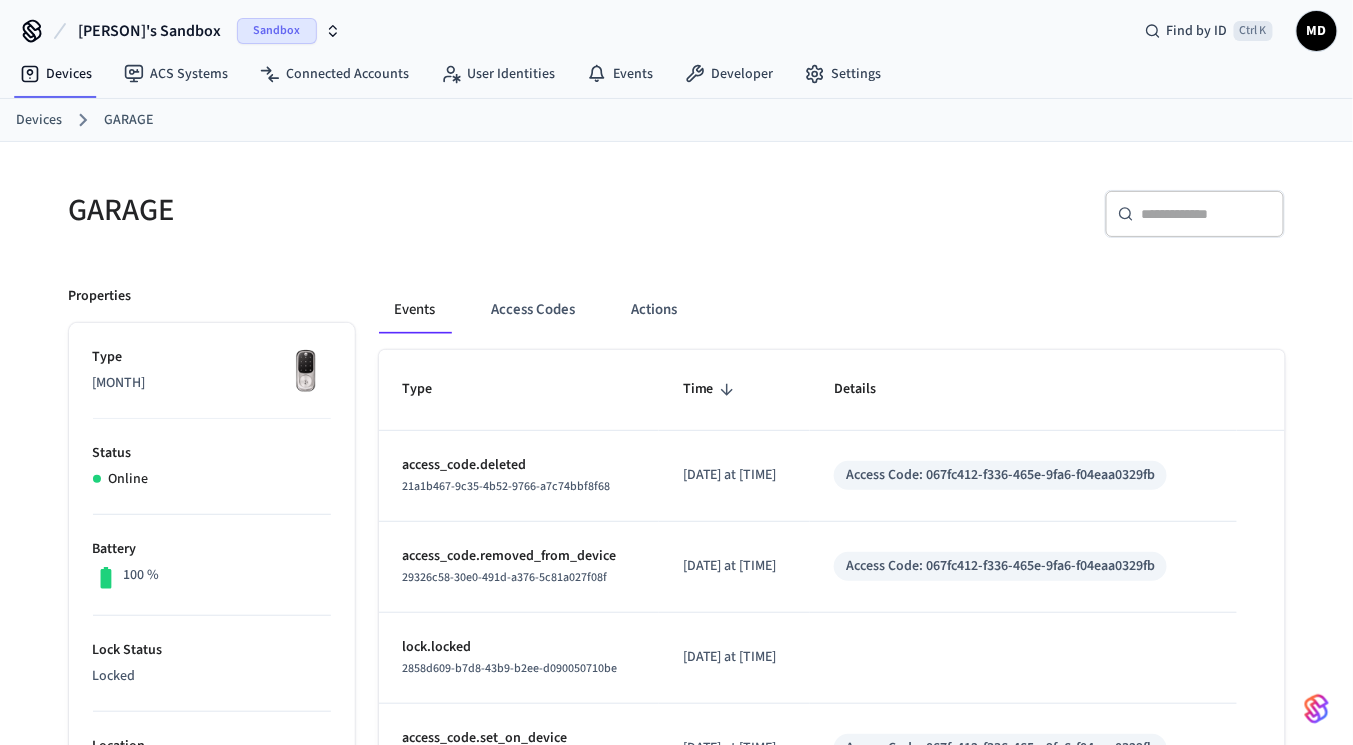 scroll, scrollTop: 0, scrollLeft: 0, axis: both 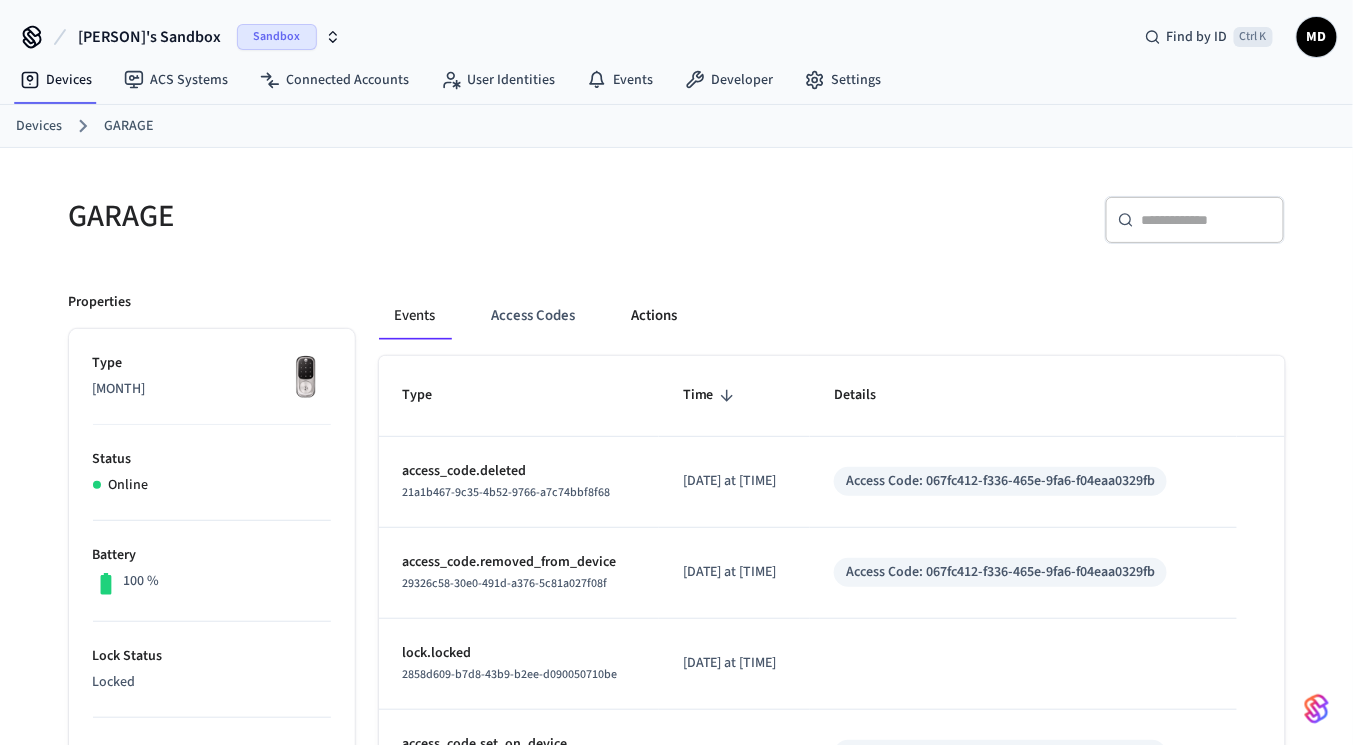 click on "Actions" at bounding box center [655, 316] 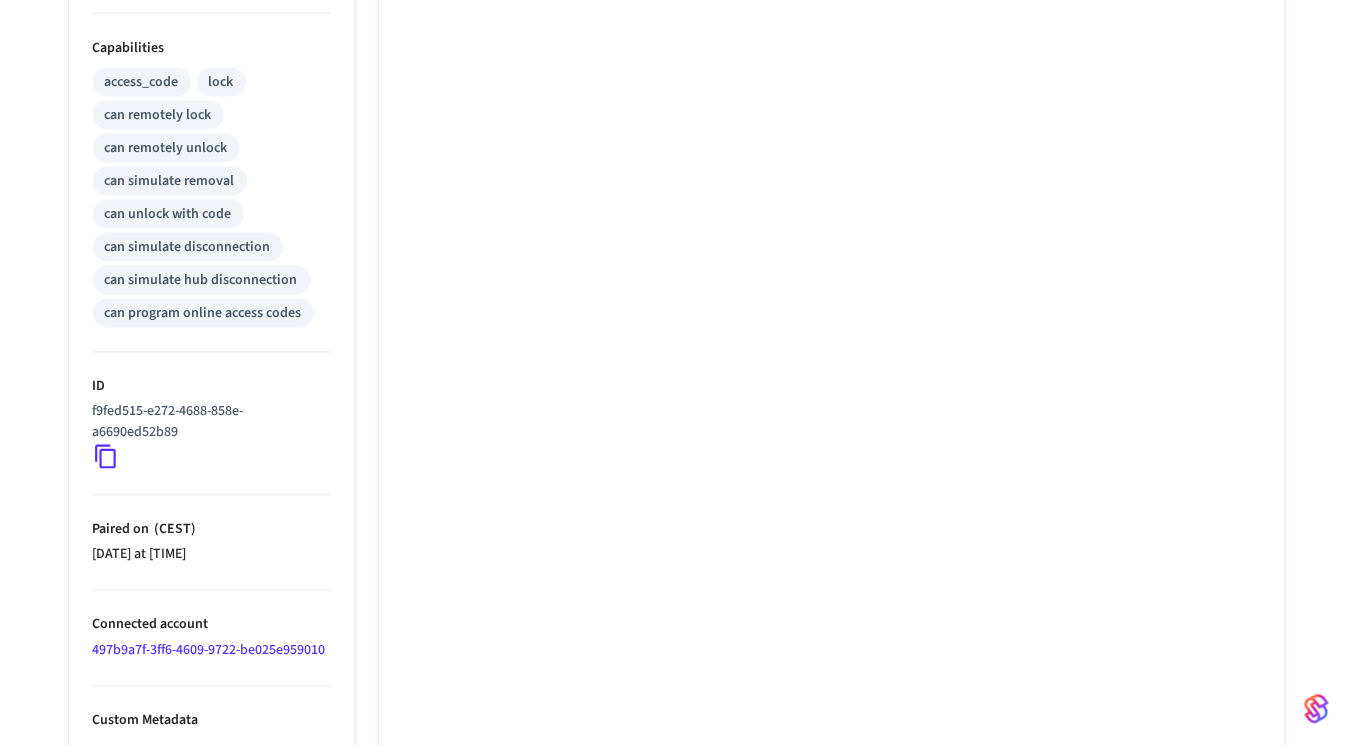 scroll, scrollTop: 0, scrollLeft: 0, axis: both 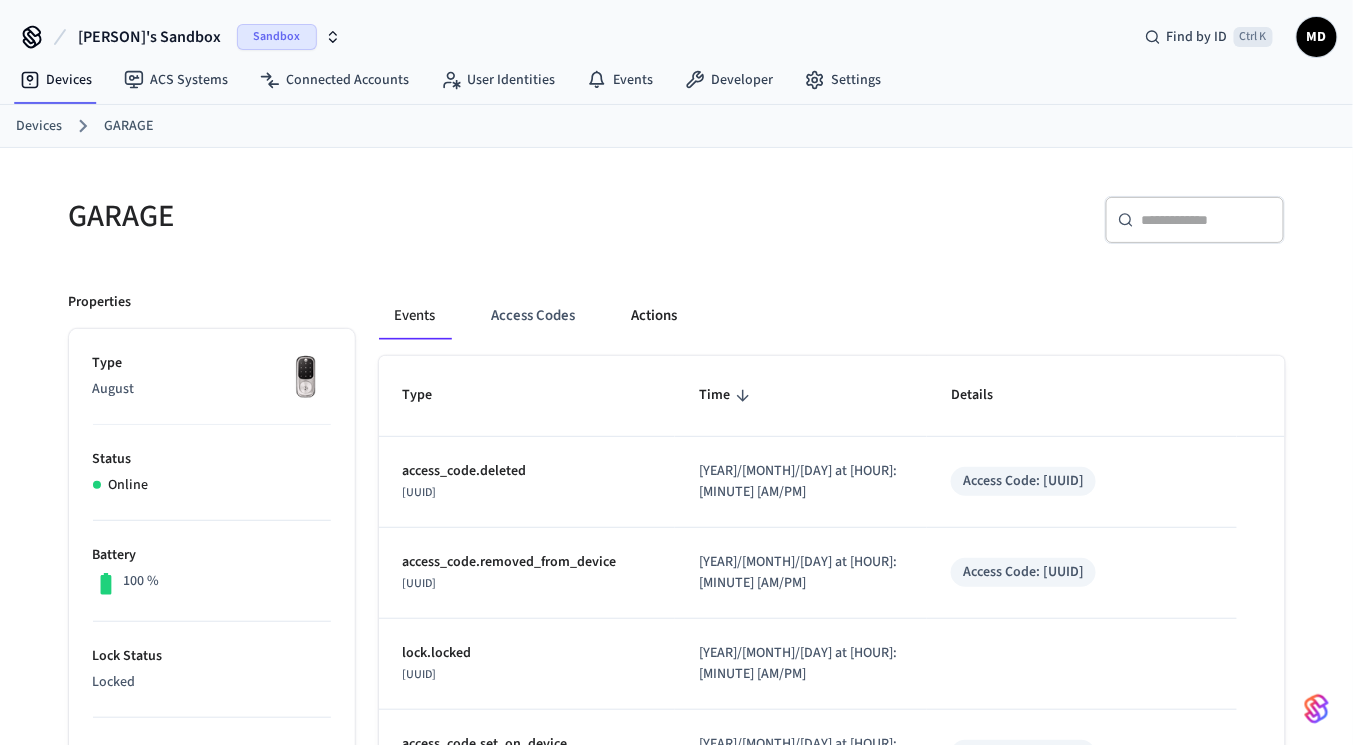 click on "Actions" at bounding box center [655, 316] 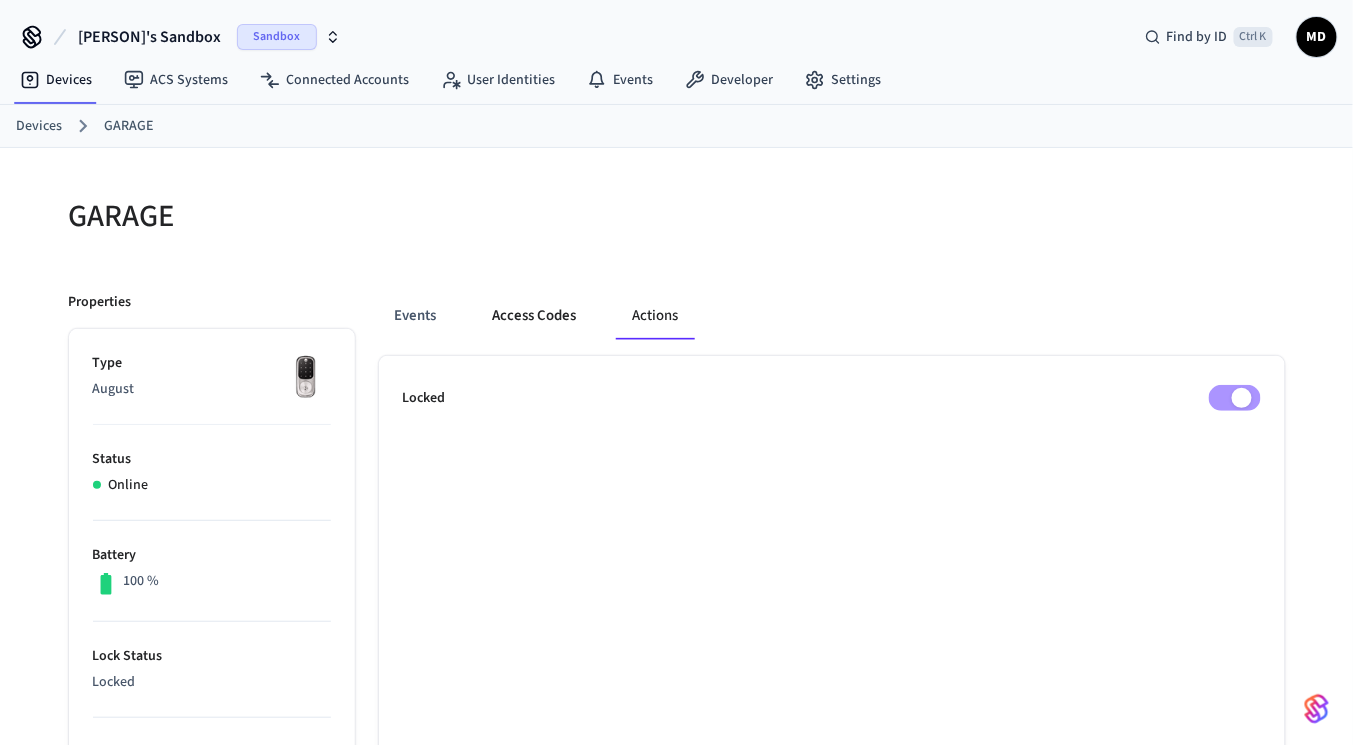 click on "Access Codes" at bounding box center [535, 316] 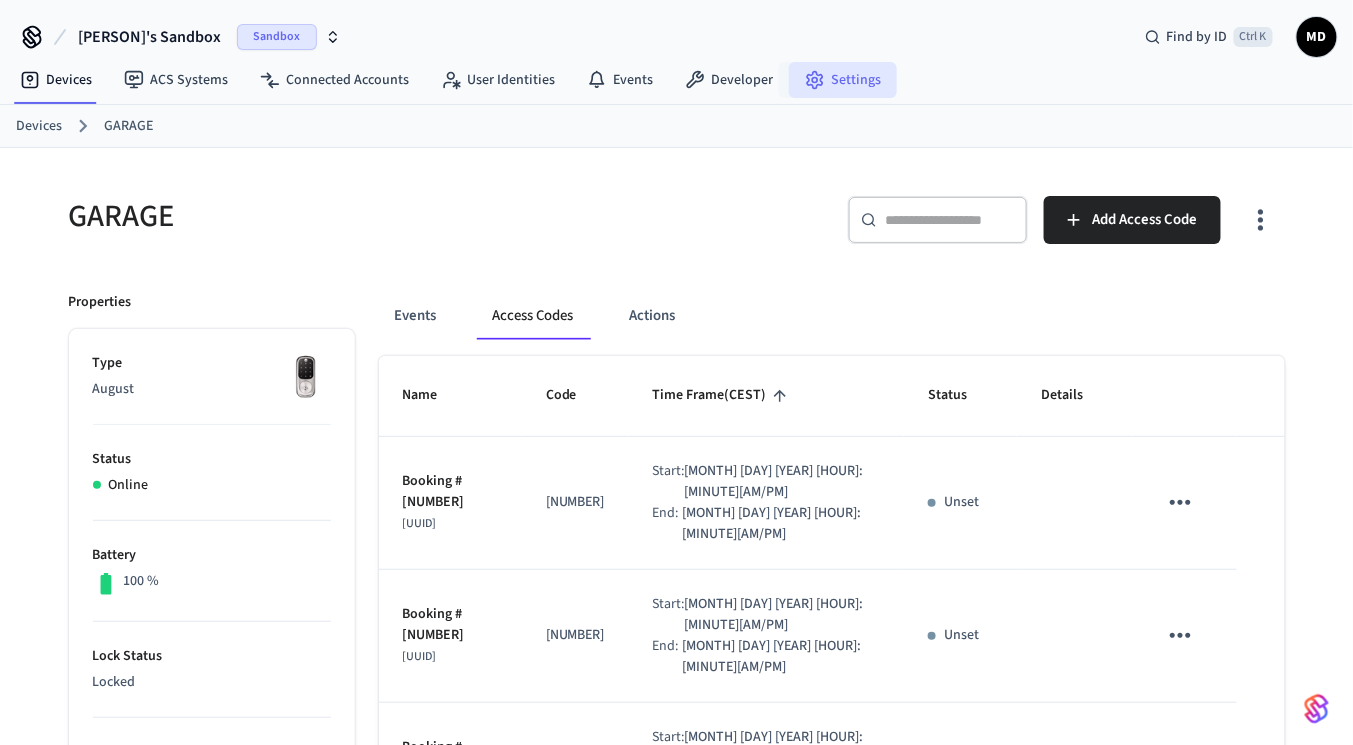 click on "Settings" at bounding box center [843, 80] 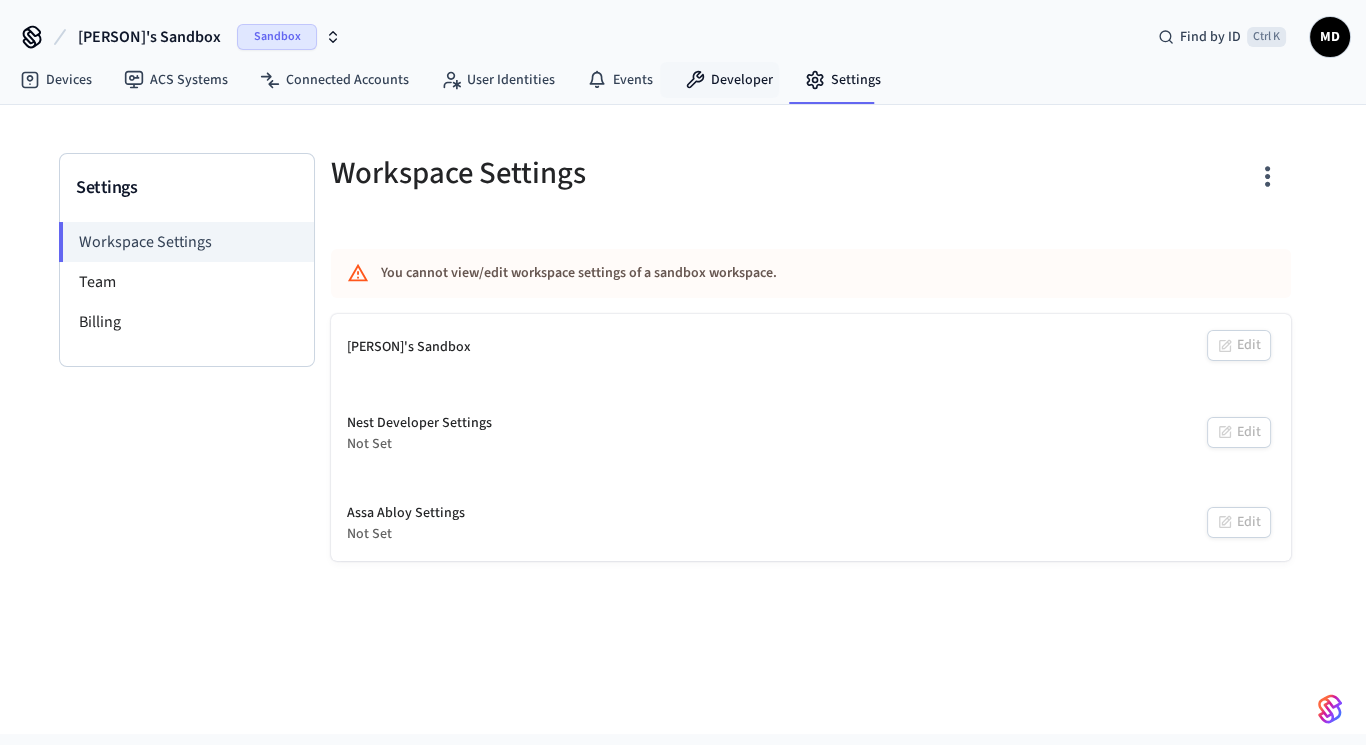 click on "Developer" at bounding box center (729, 80) 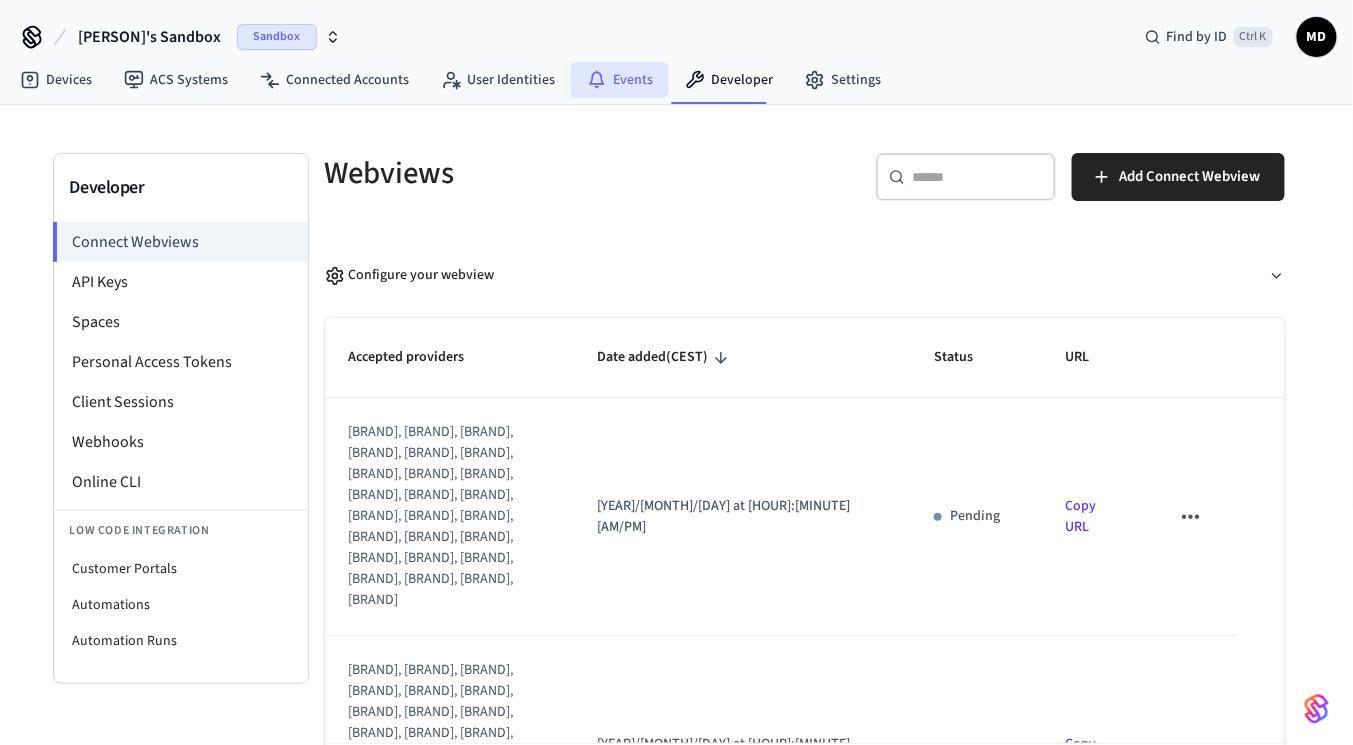 click 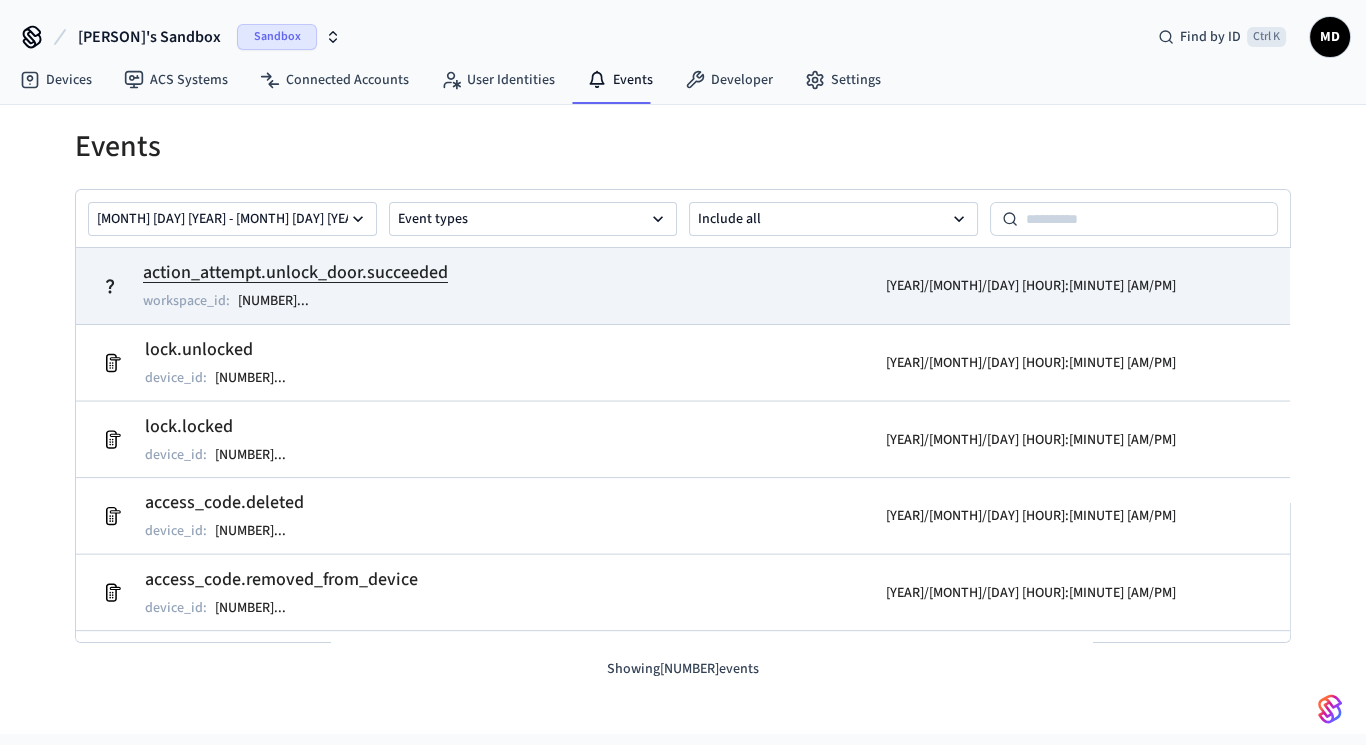 click on "action_attempt.unlock_door.succeeded workspace_id : [UUID] ..." at bounding box center (486, 286) 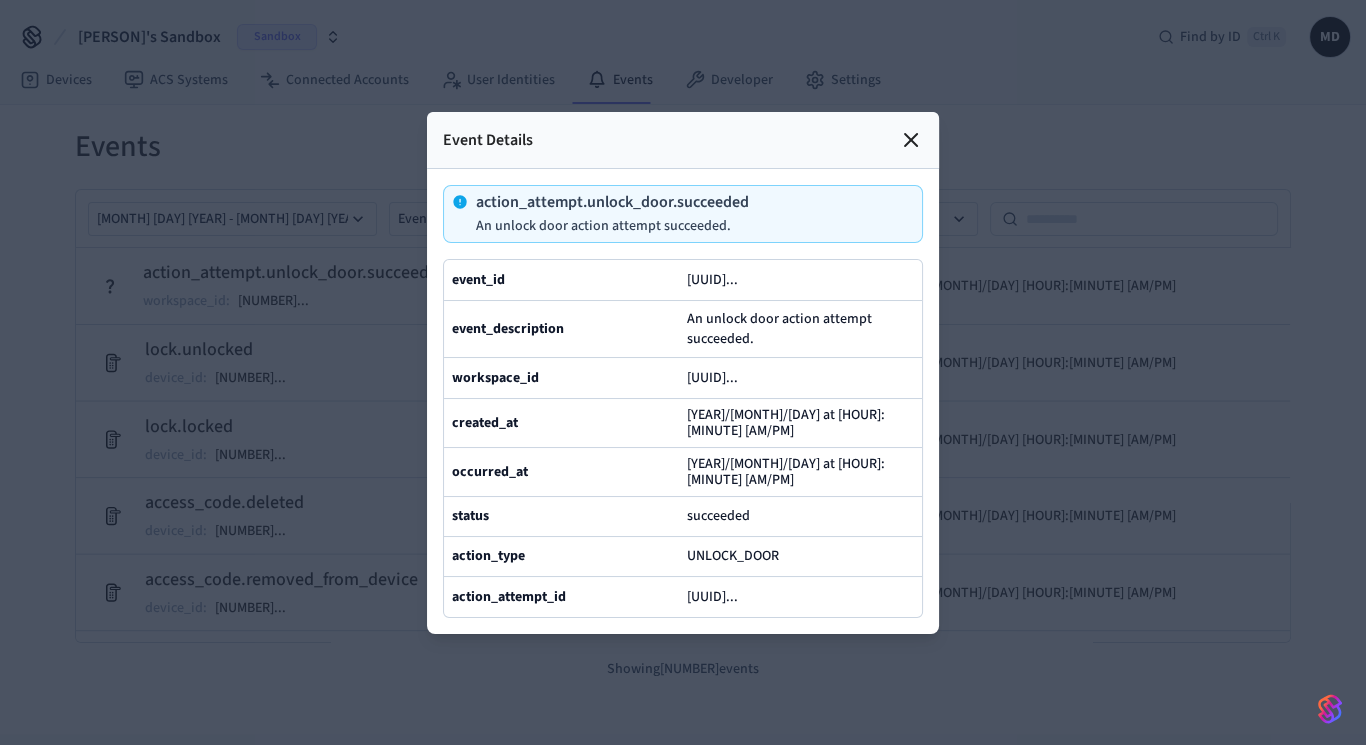 click at bounding box center [683, 372] 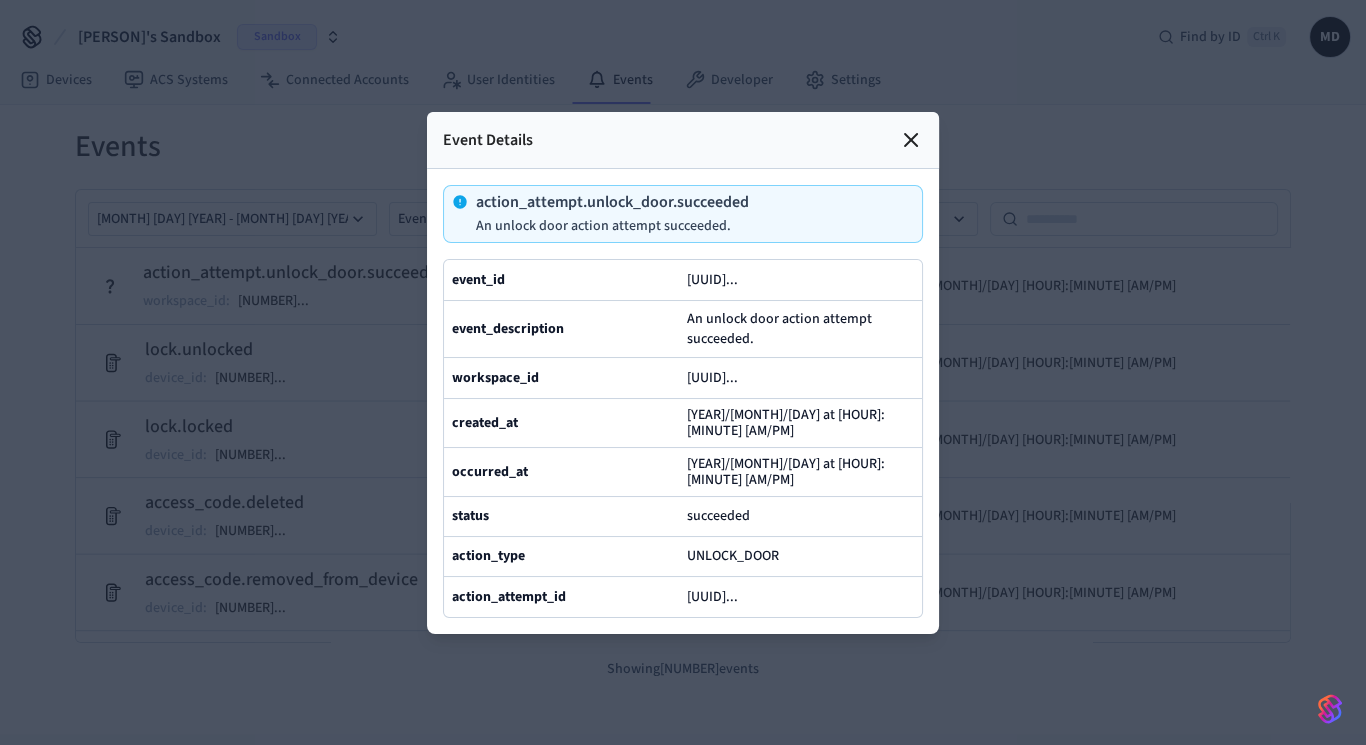 click on "Event Details" at bounding box center [683, 140] 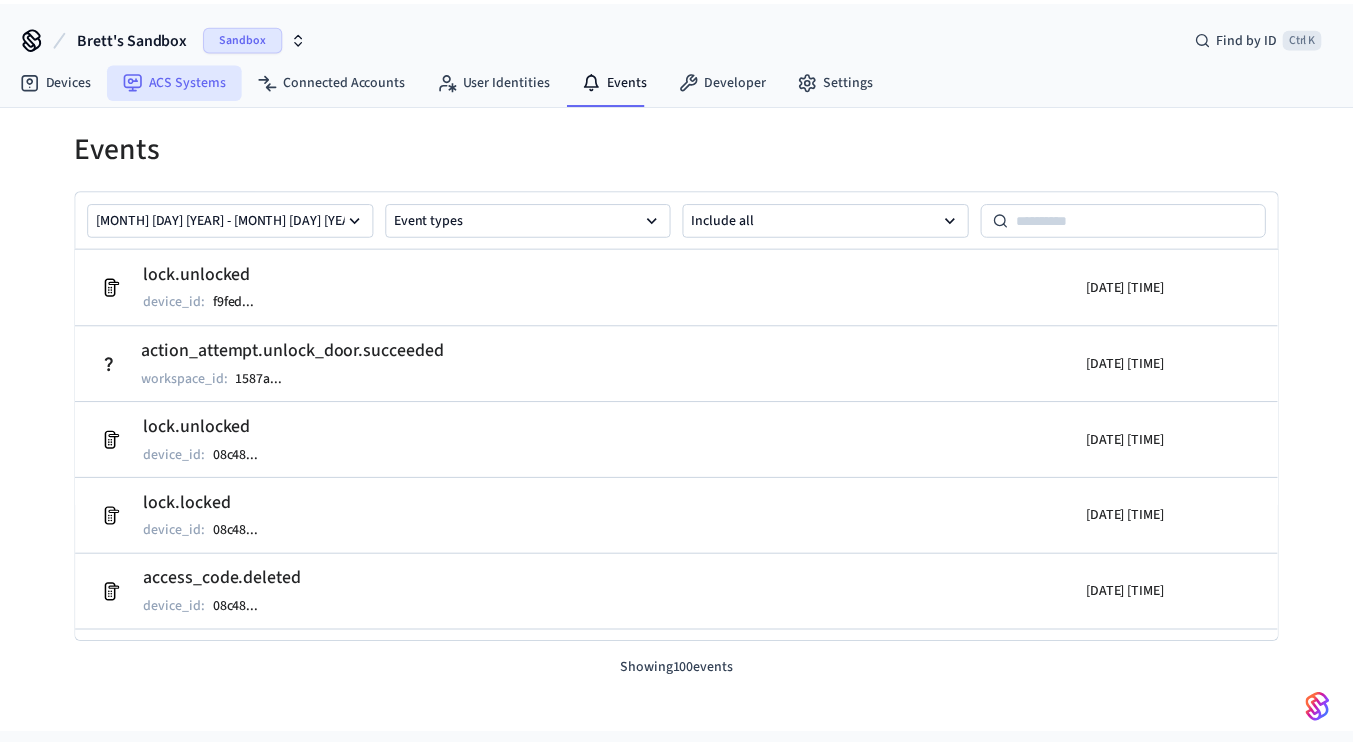 scroll, scrollTop: 0, scrollLeft: 0, axis: both 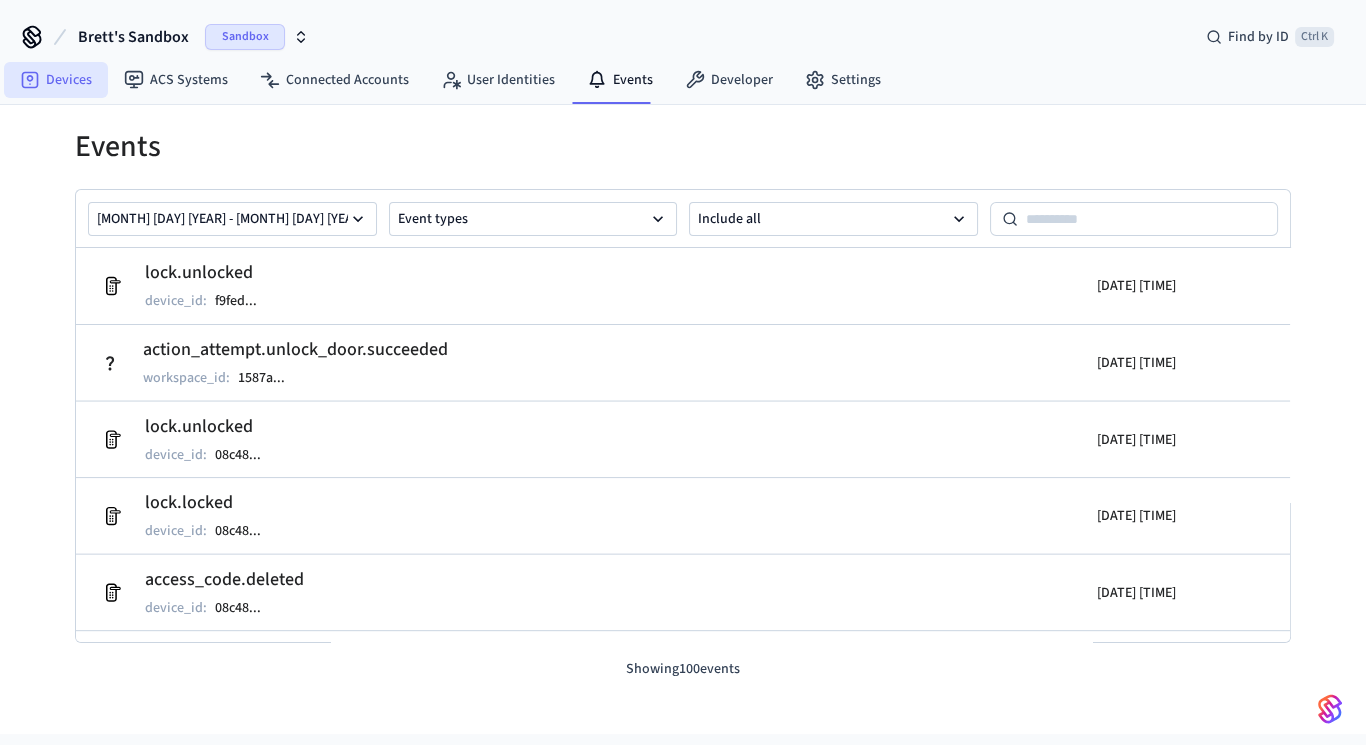 click on "Devices" at bounding box center (56, 80) 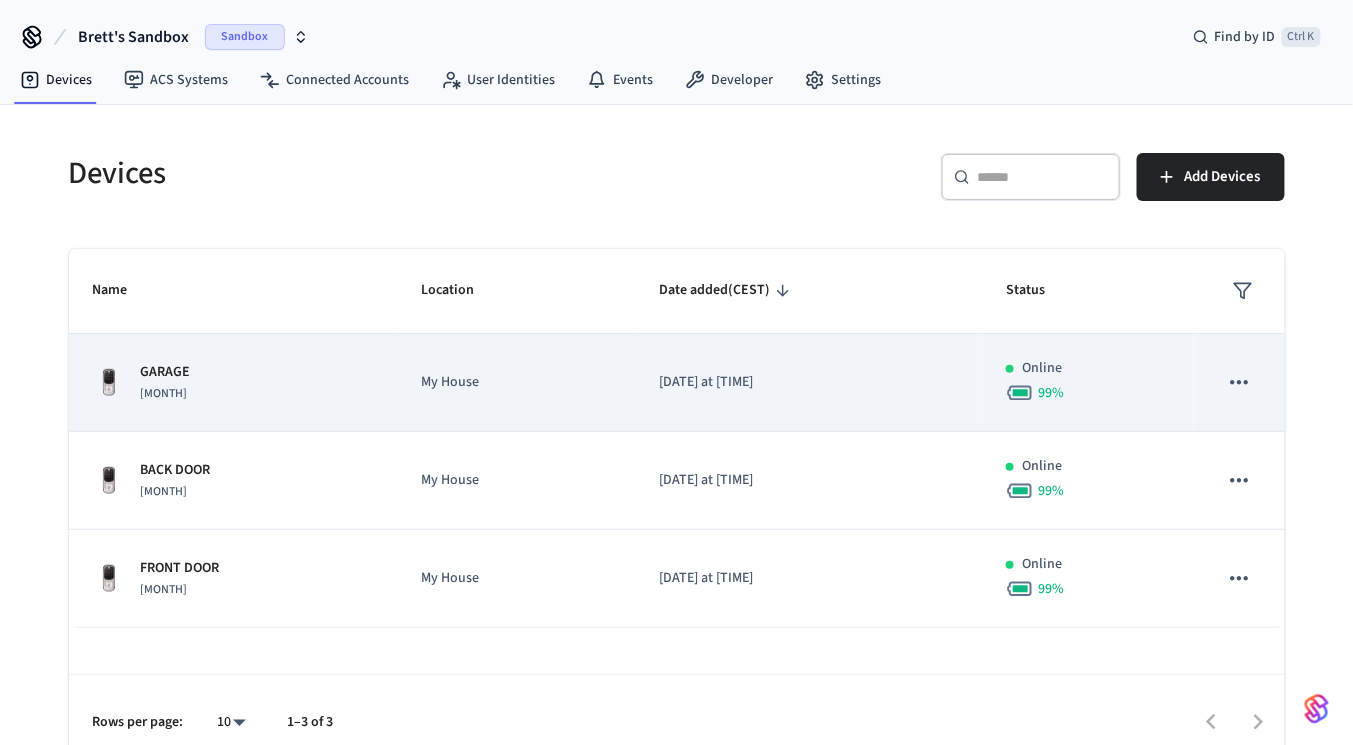 click on "GARAGE [MONTH]" at bounding box center (233, 383) 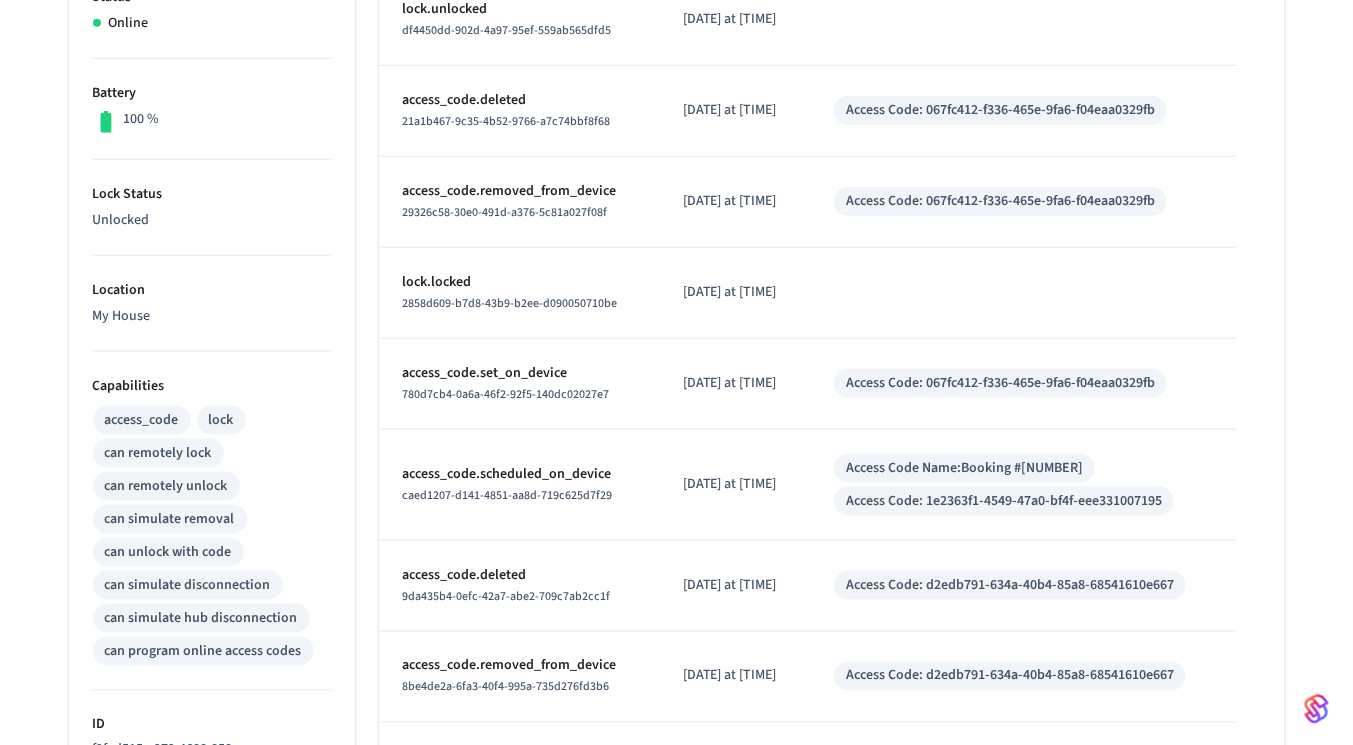 scroll, scrollTop: 266, scrollLeft: 0, axis: vertical 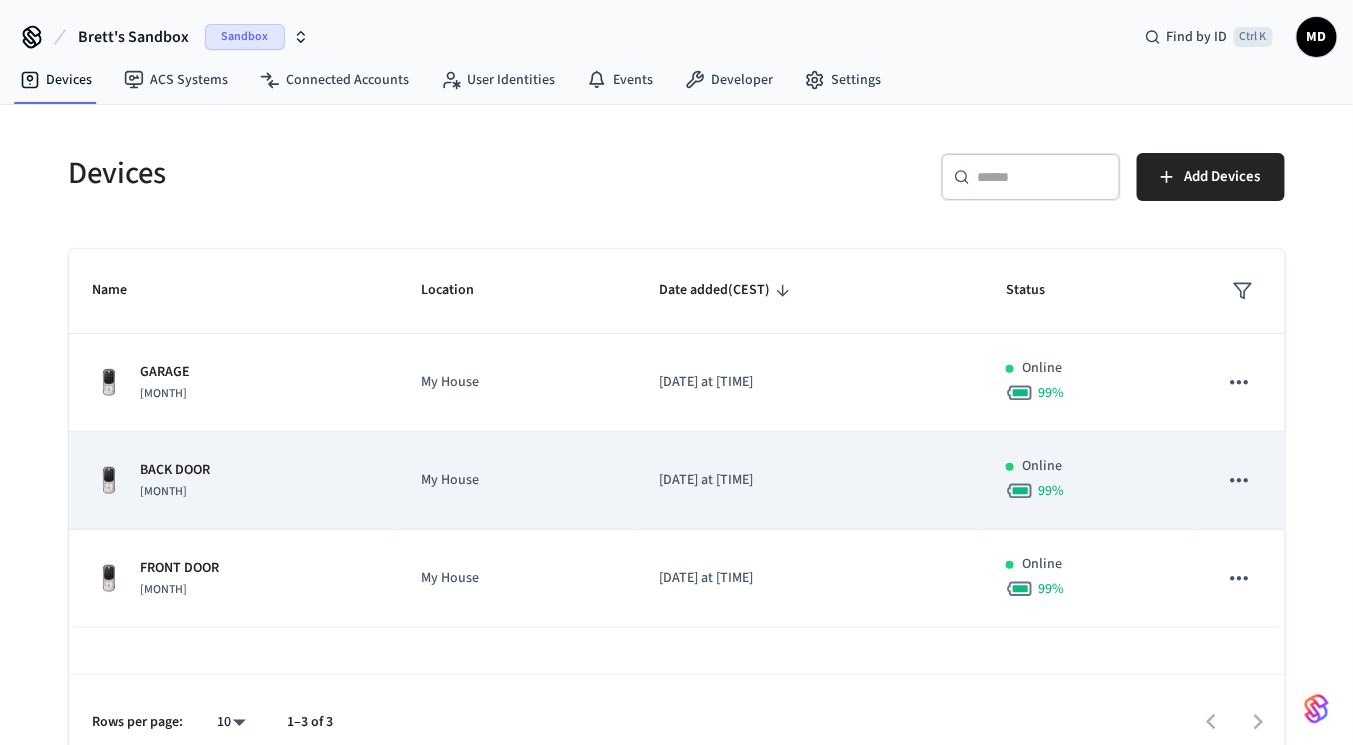 click on "BACK DOOR August" at bounding box center [233, 481] 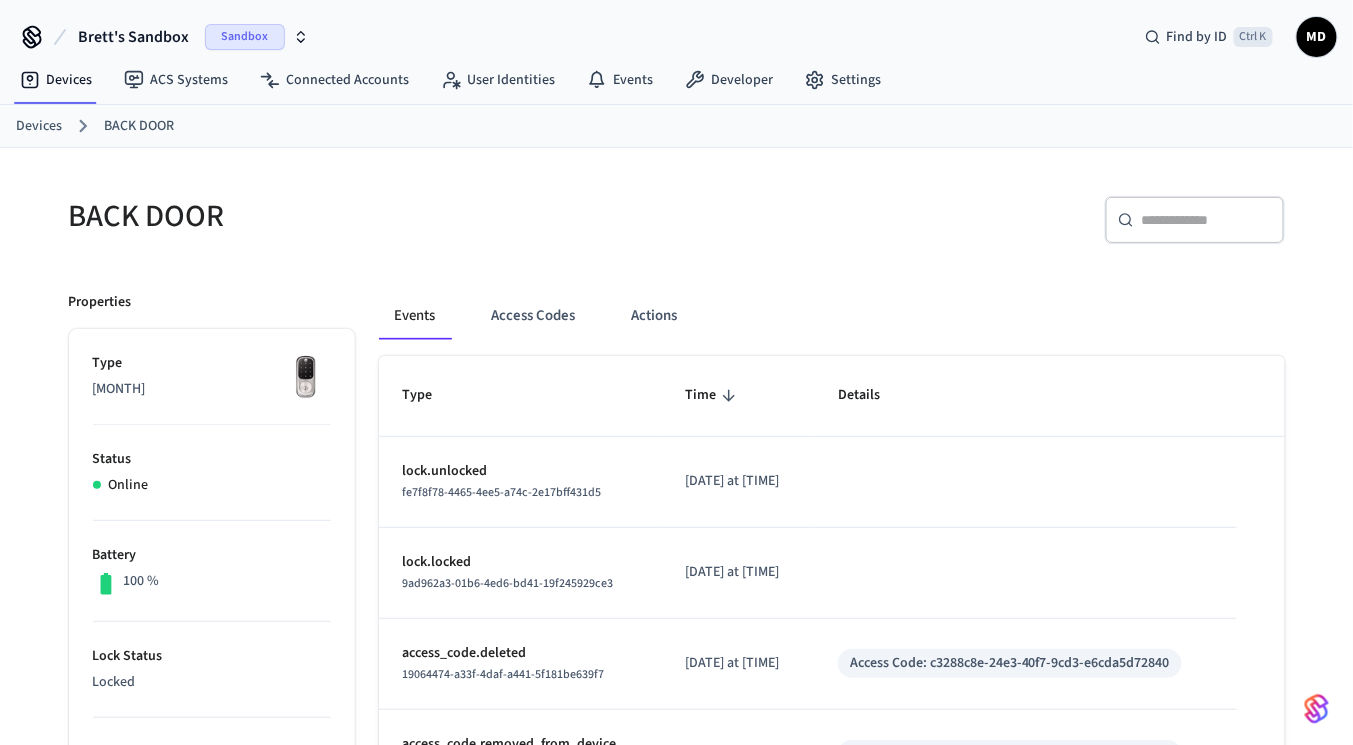 scroll, scrollTop: 809, scrollLeft: 0, axis: vertical 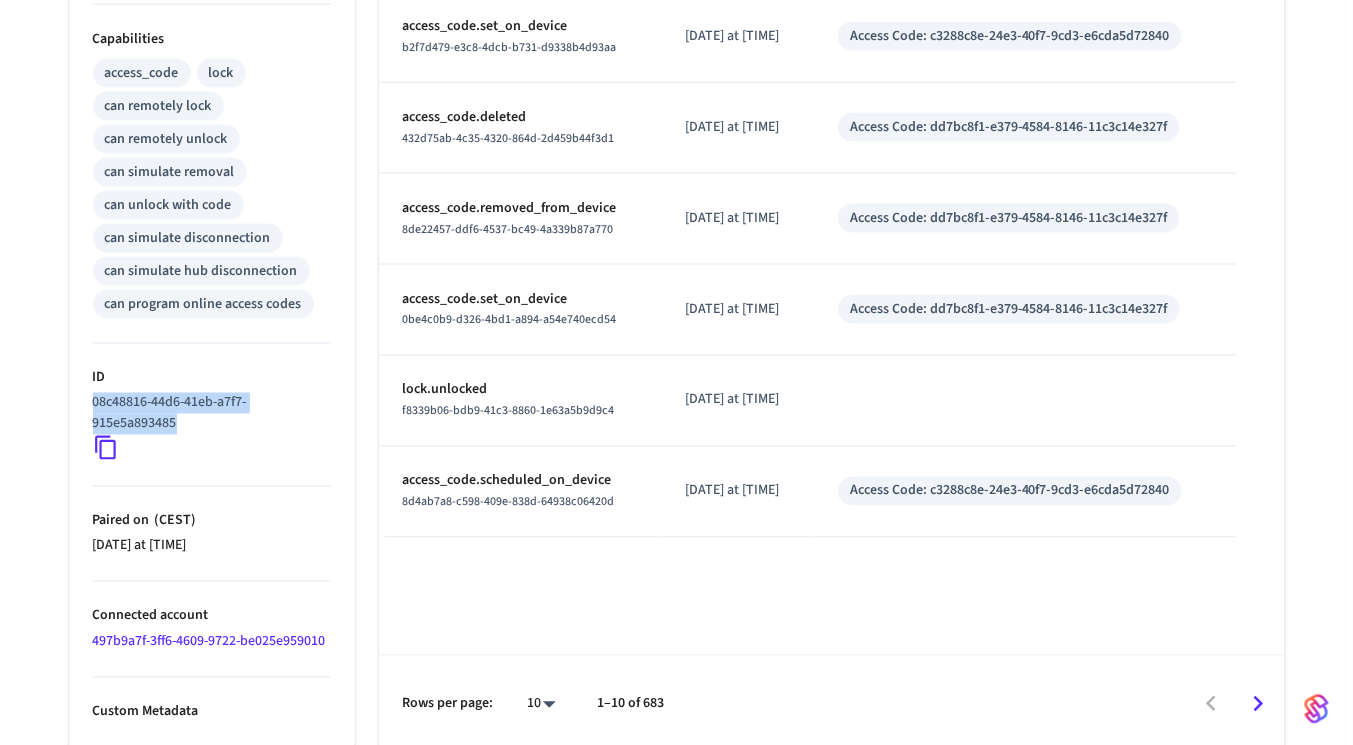 drag, startPoint x: 226, startPoint y: 428, endPoint x: 89, endPoint y: 401, distance: 139.63524 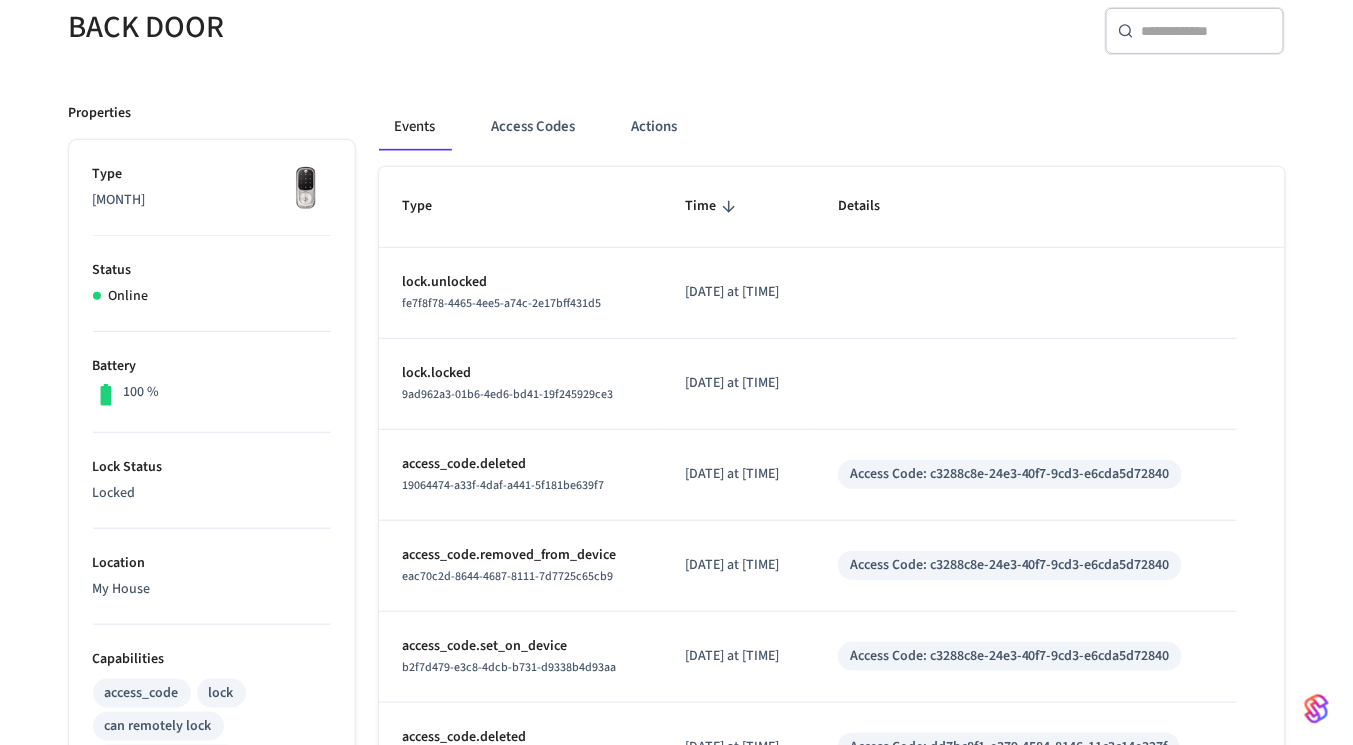 scroll, scrollTop: 0, scrollLeft: 0, axis: both 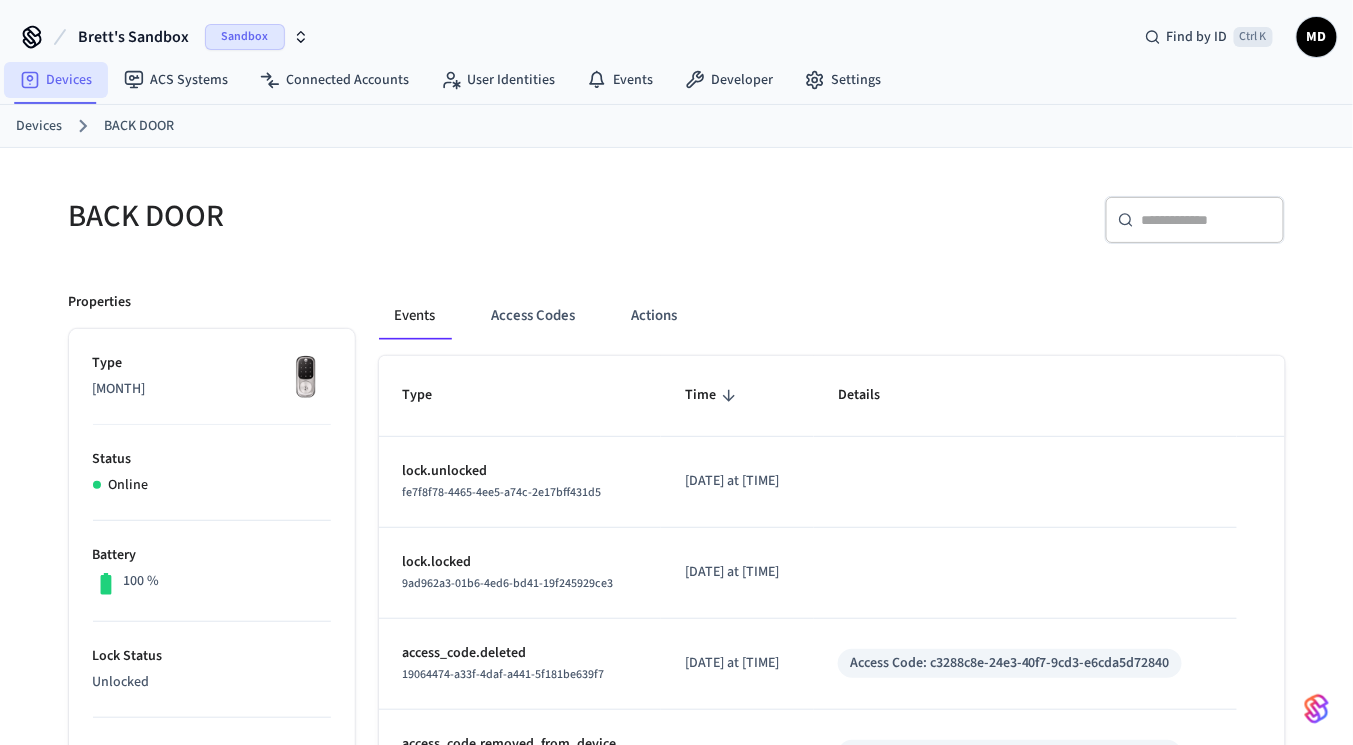 click 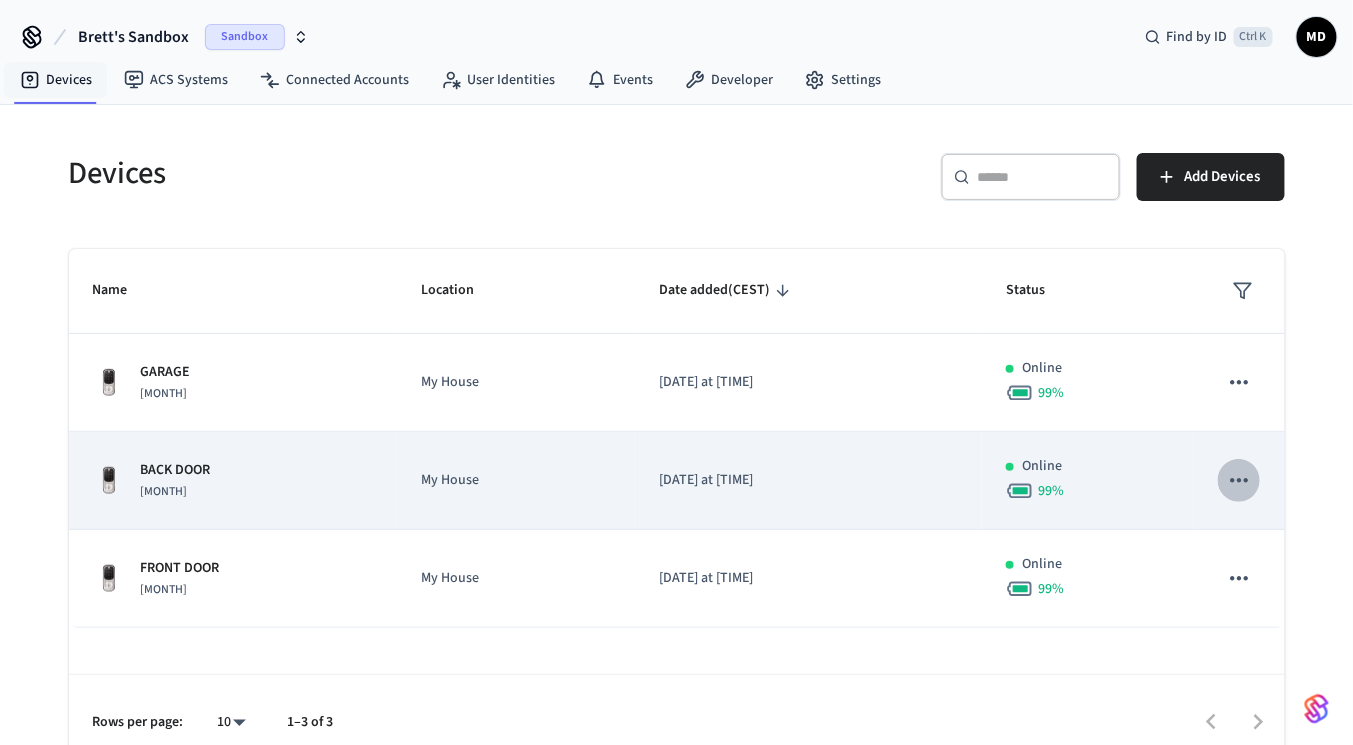 click 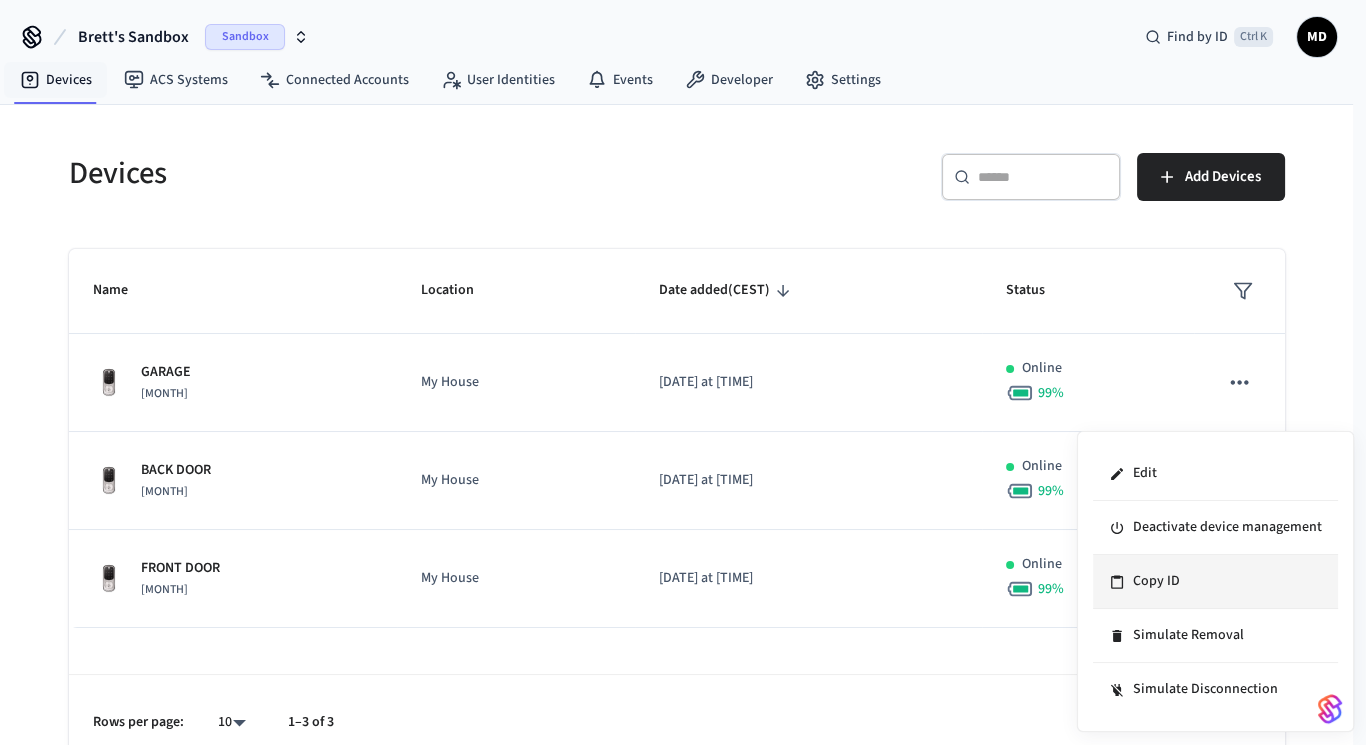 click on "Copy ID" at bounding box center [1215, 582] 